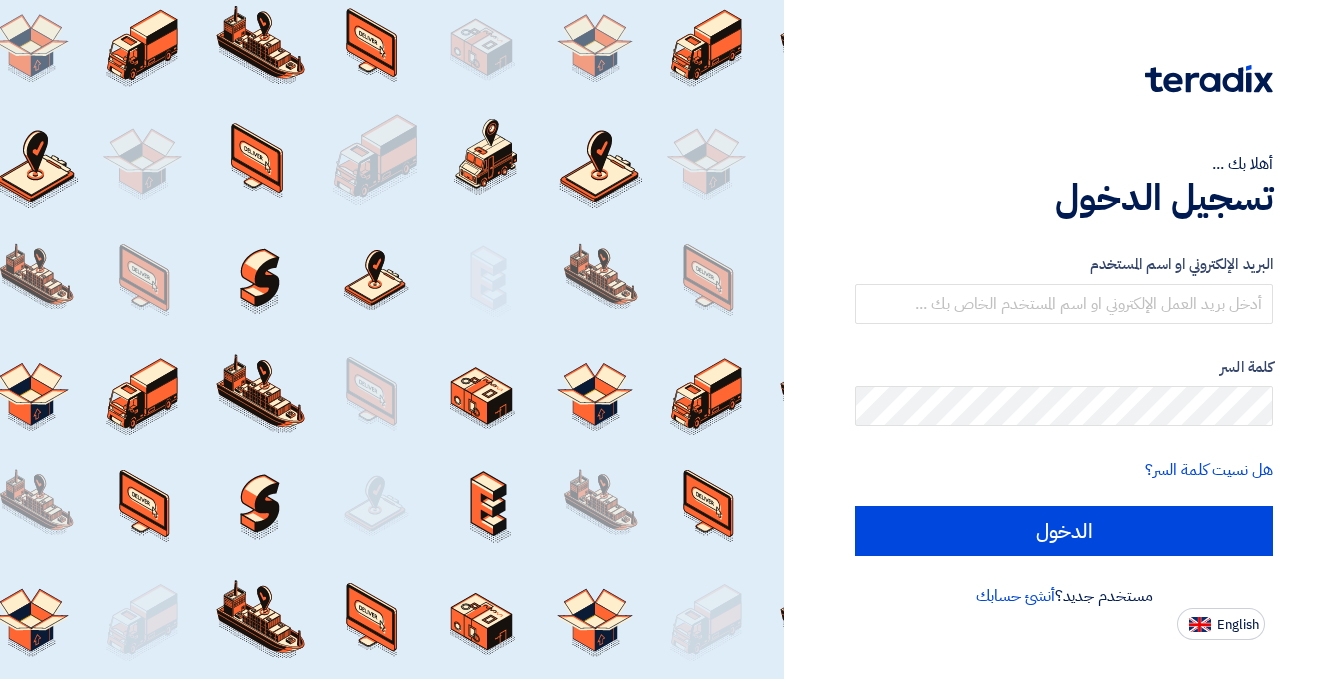 scroll, scrollTop: 0, scrollLeft: 0, axis: both 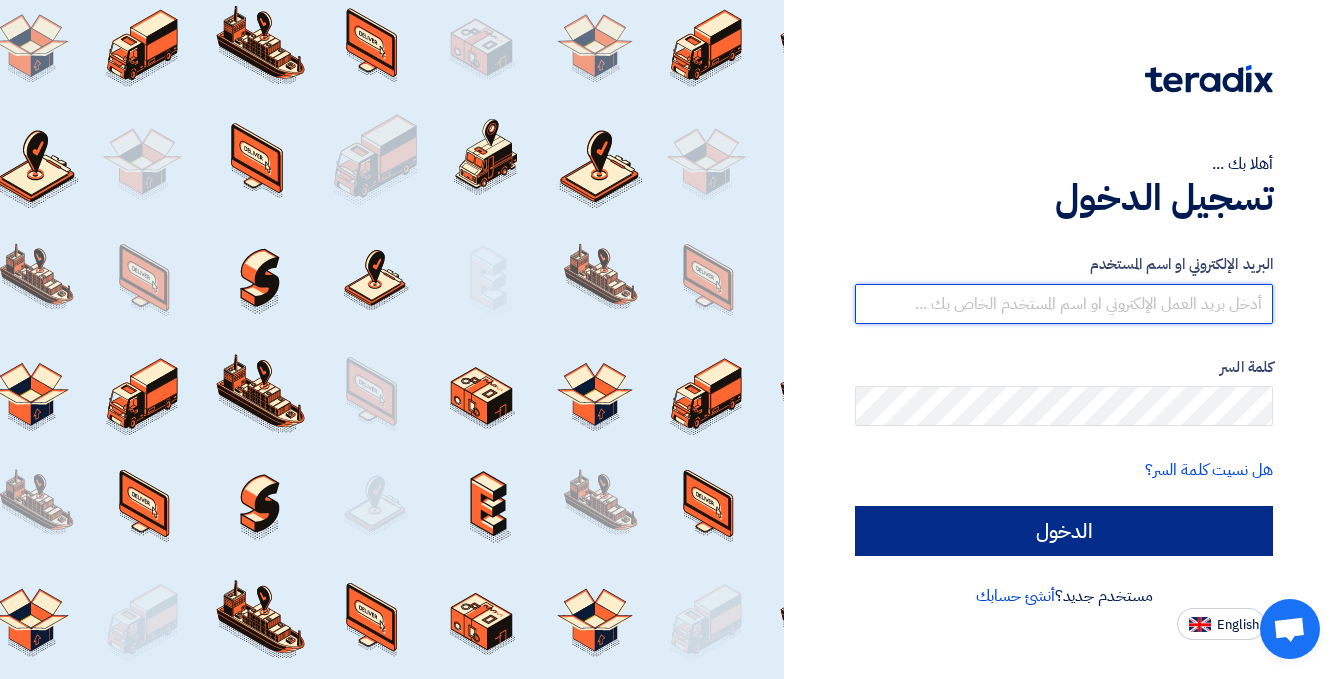type on "[EMAIL]" 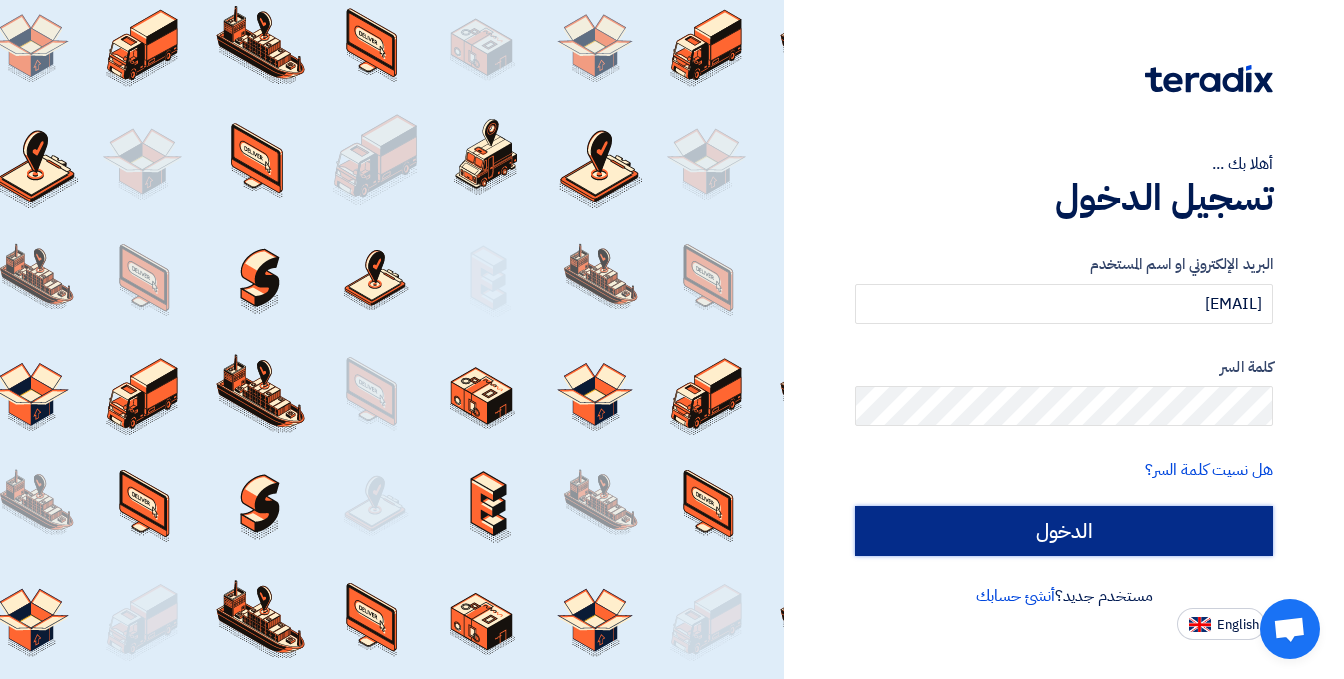 click on "الدخول" 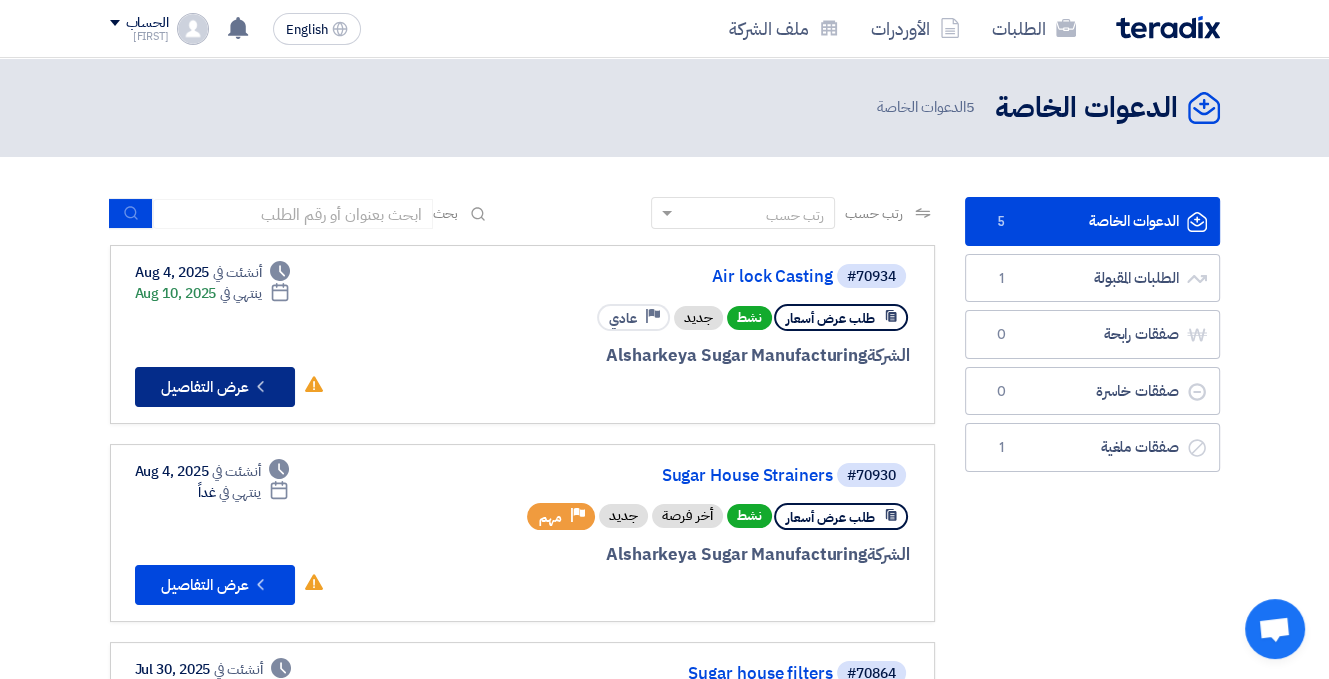 click on "Check details
عرض التفاصيل" 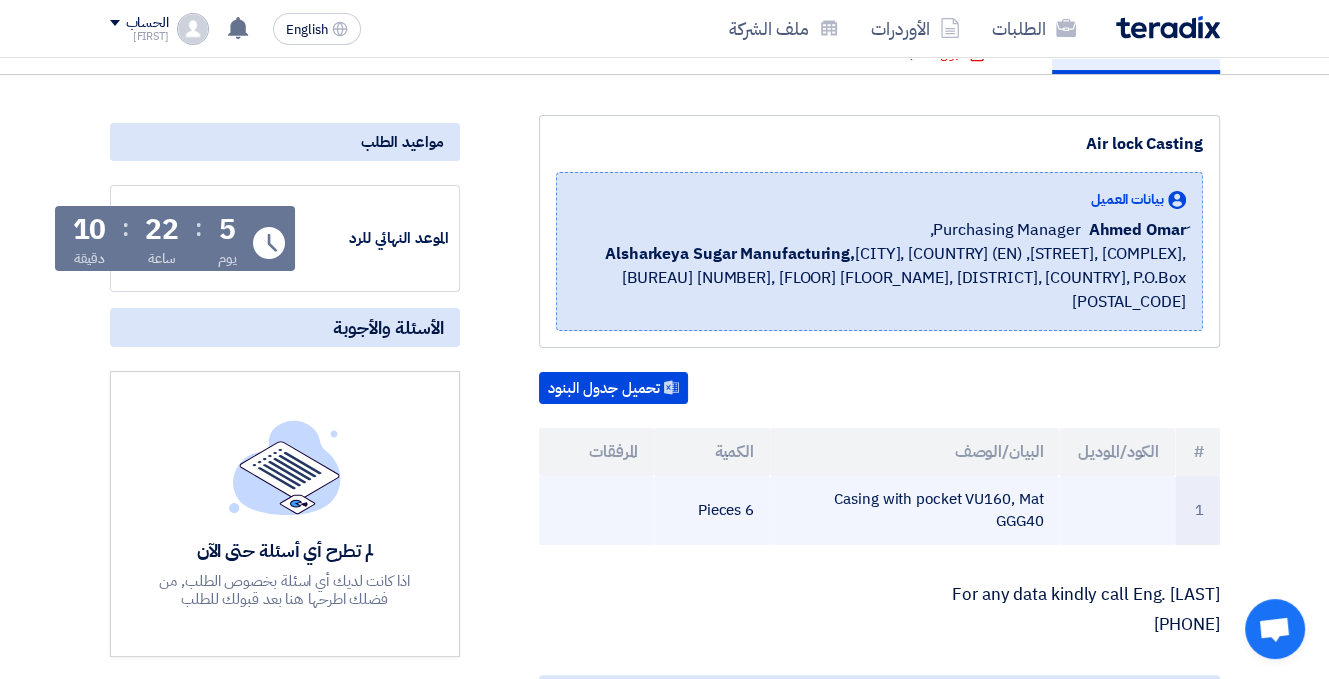 scroll, scrollTop: 0, scrollLeft: 0, axis: both 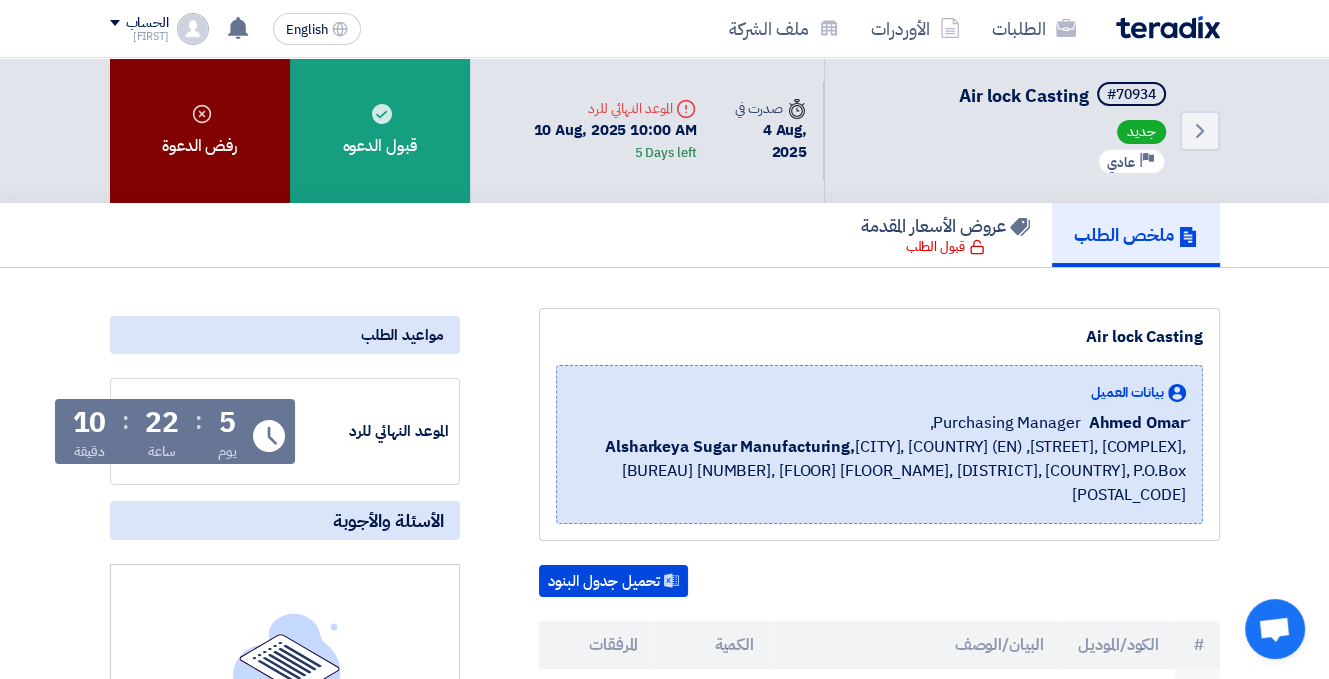 click on "رفض الدعوة" 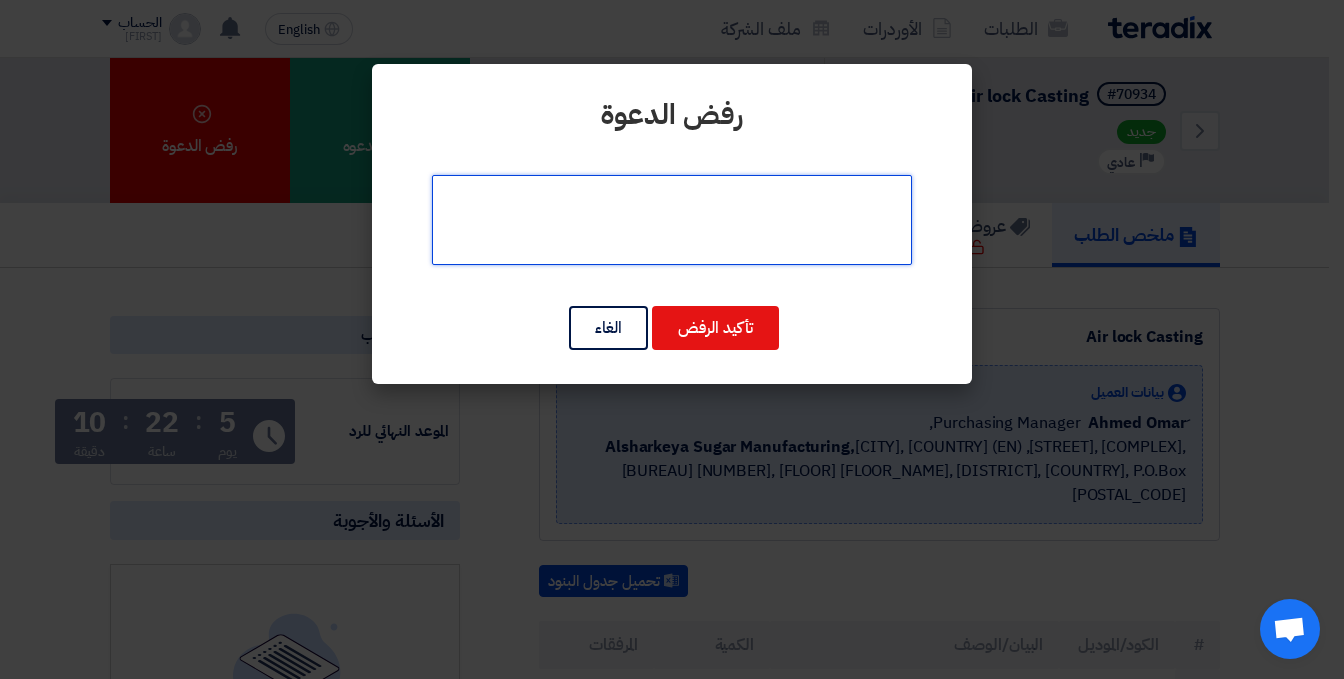 click 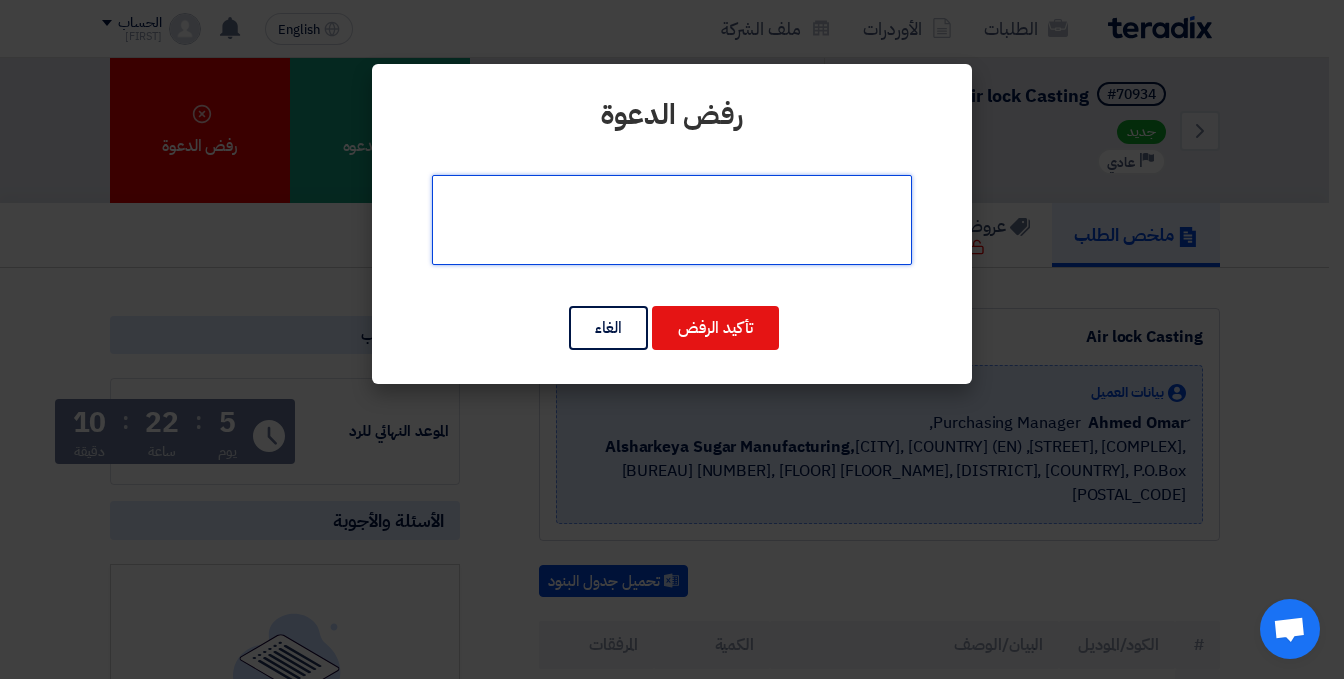paste on "نعتذر عن تقديم عرض
سعر مناسب حيث اننا لا نتعامل فى هذة البنود في الوقت الحالى." 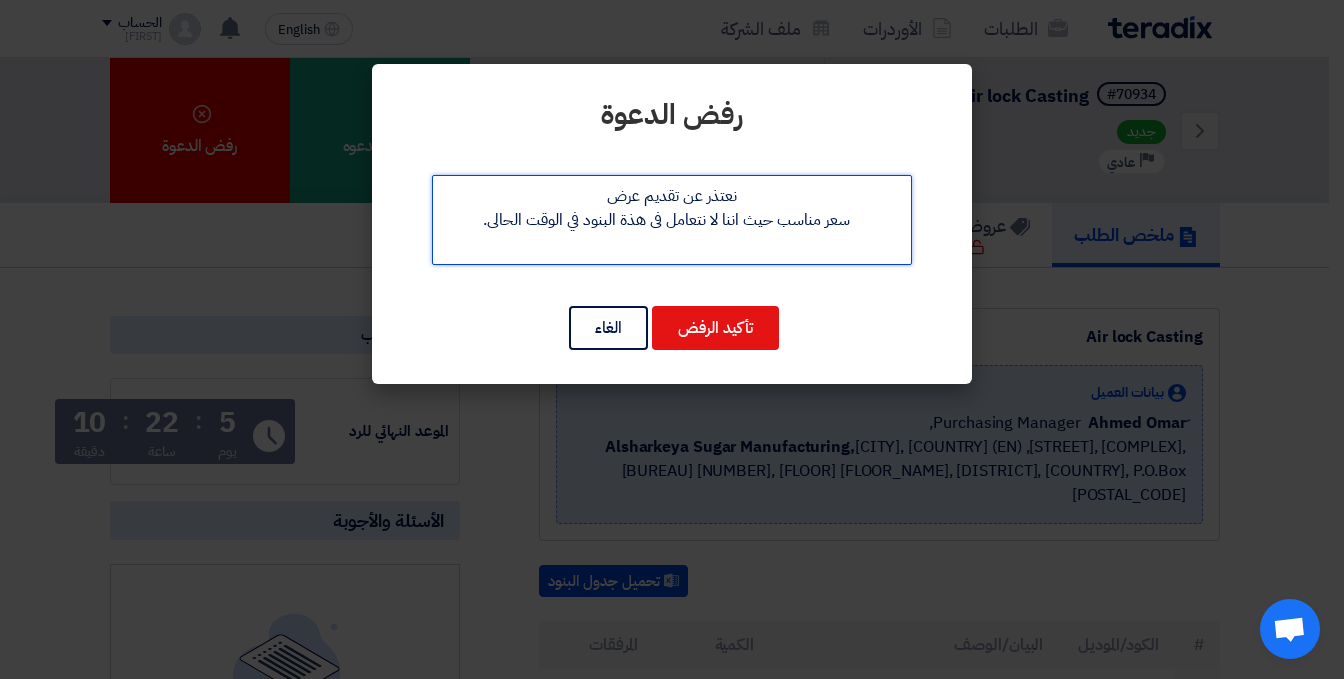 drag, startPoint x: 477, startPoint y: 222, endPoint x: 580, endPoint y: 227, distance: 103.121284 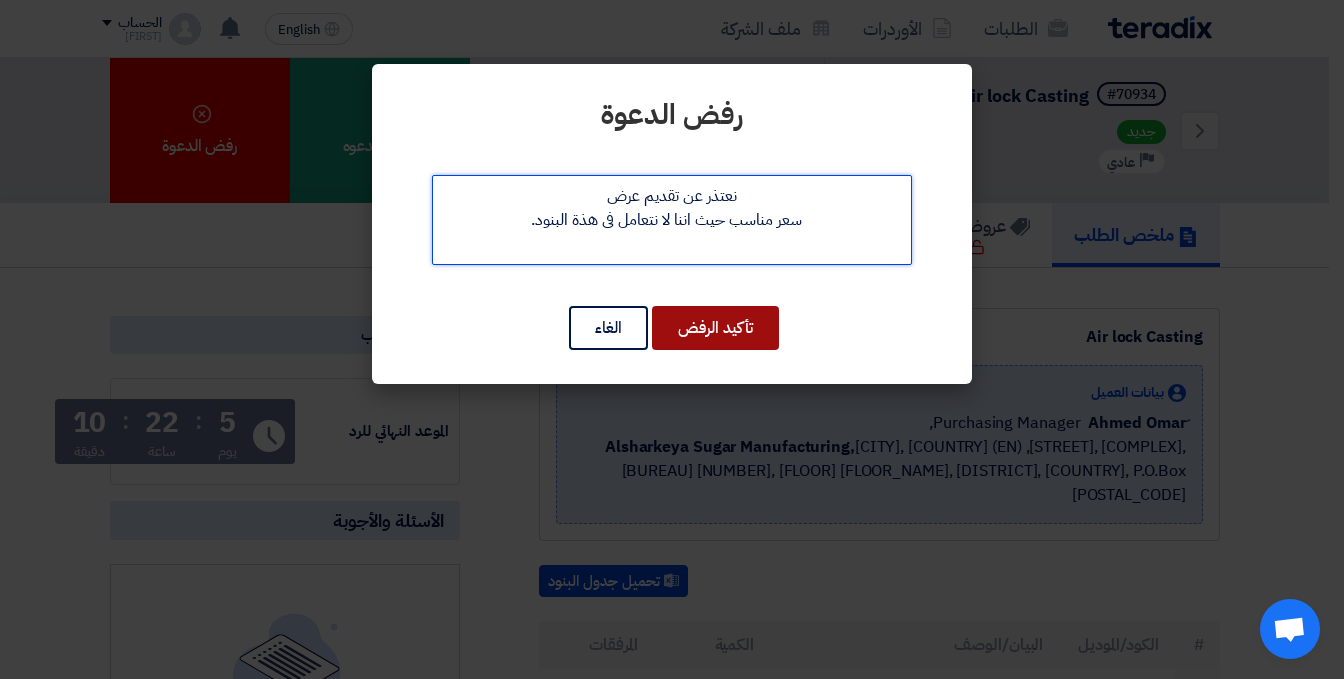 type on "نعتذر عن تقديم عرض
سعر مناسب حيث اننا لا نتعامل فى هذة البنود." 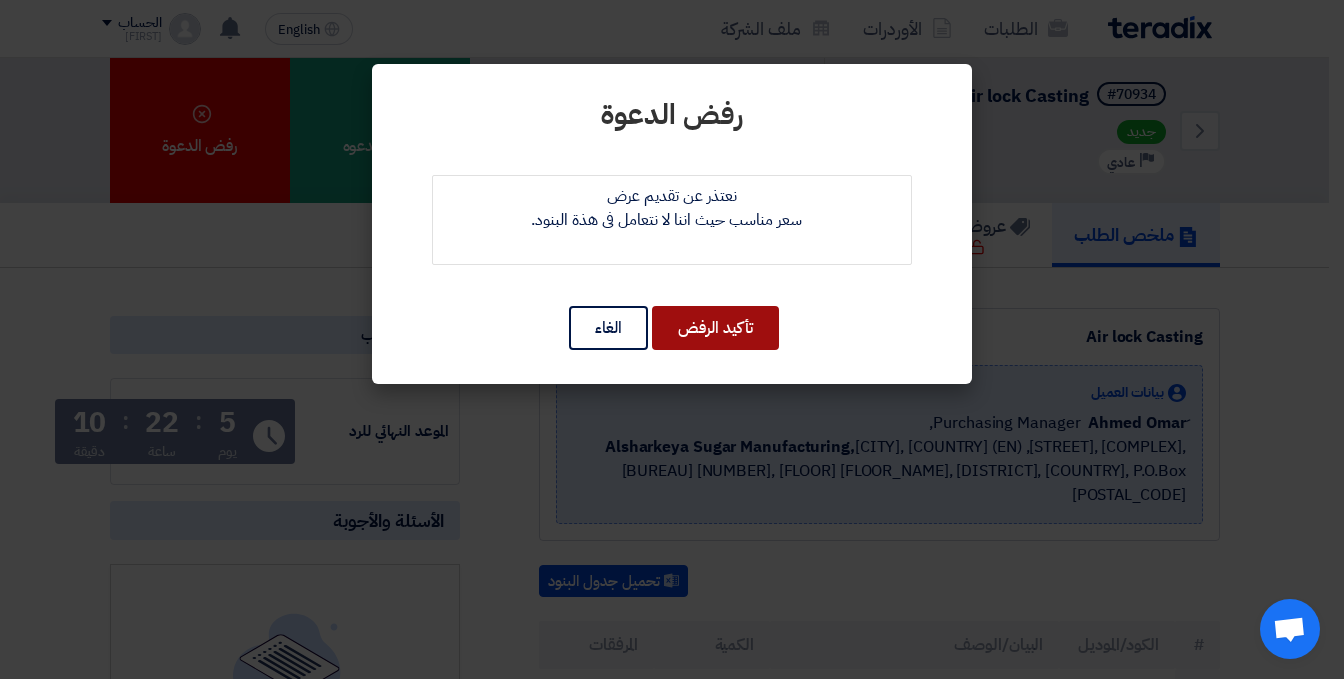 click on "تأكيد الرفض" 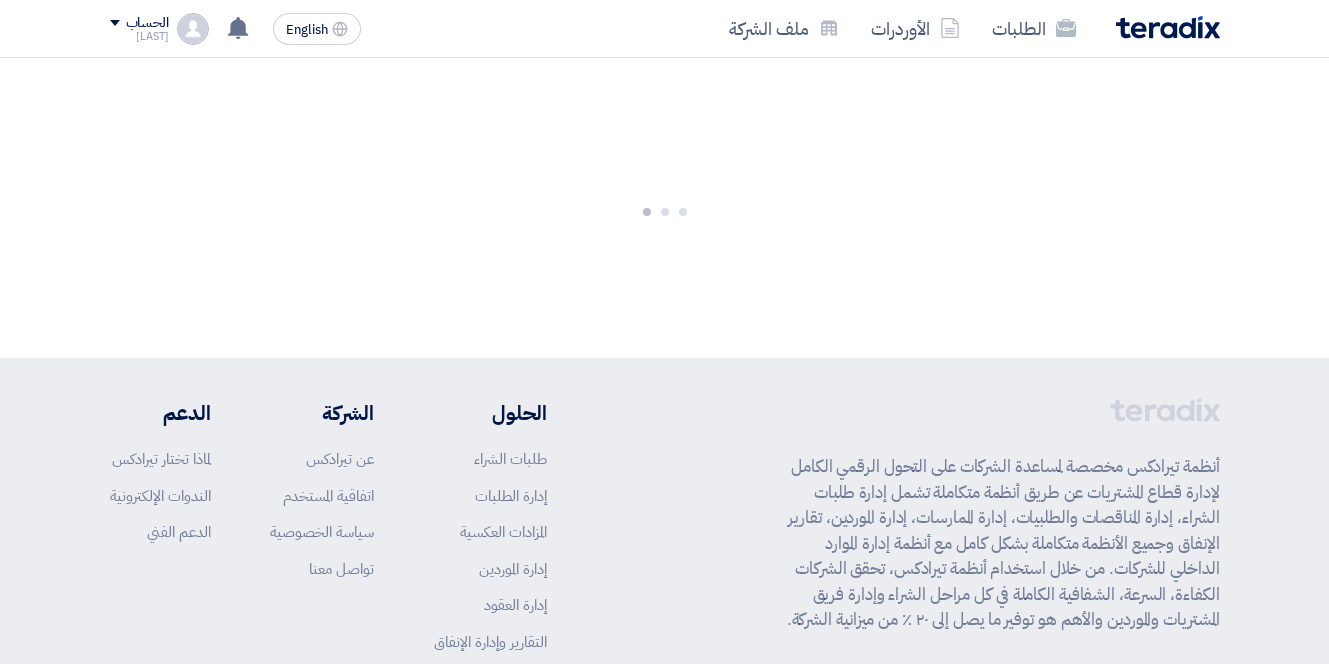 scroll, scrollTop: 0, scrollLeft: 0, axis: both 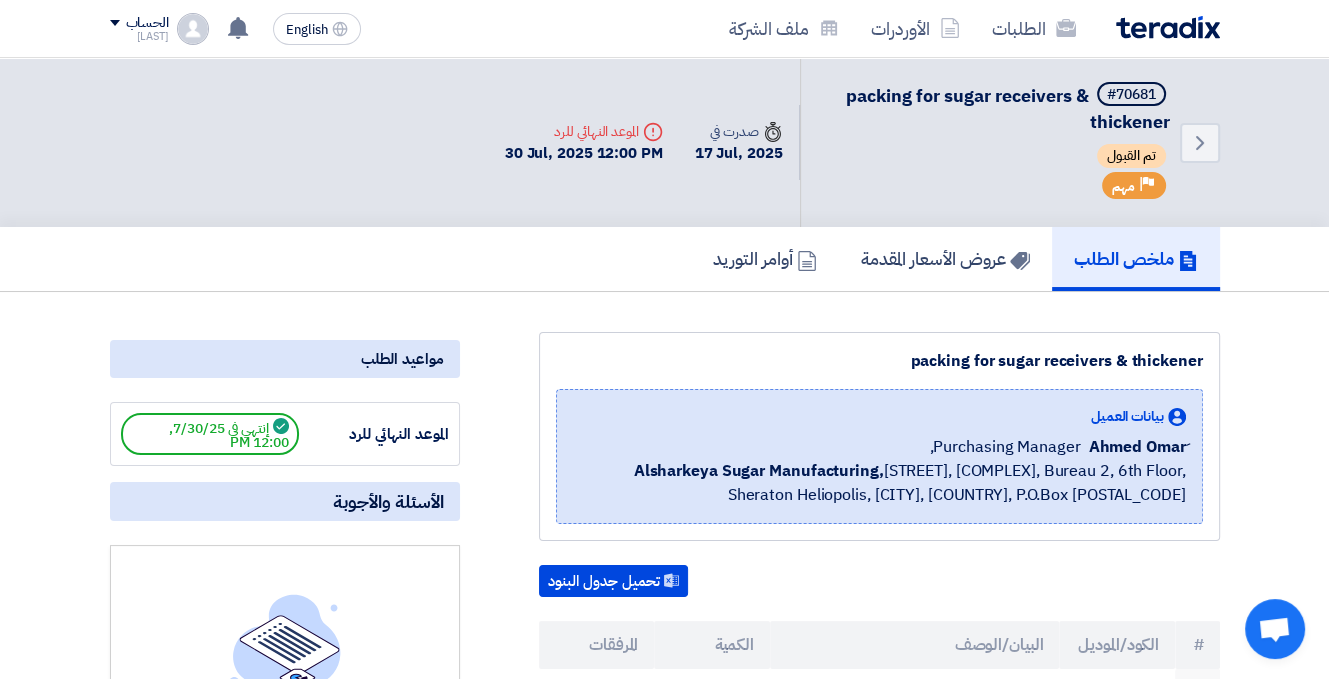 click on "تم مشاهدة العرض المقدم للطلب " packing for sugar receivers & thickener " من قبل العميل
4 days ago" 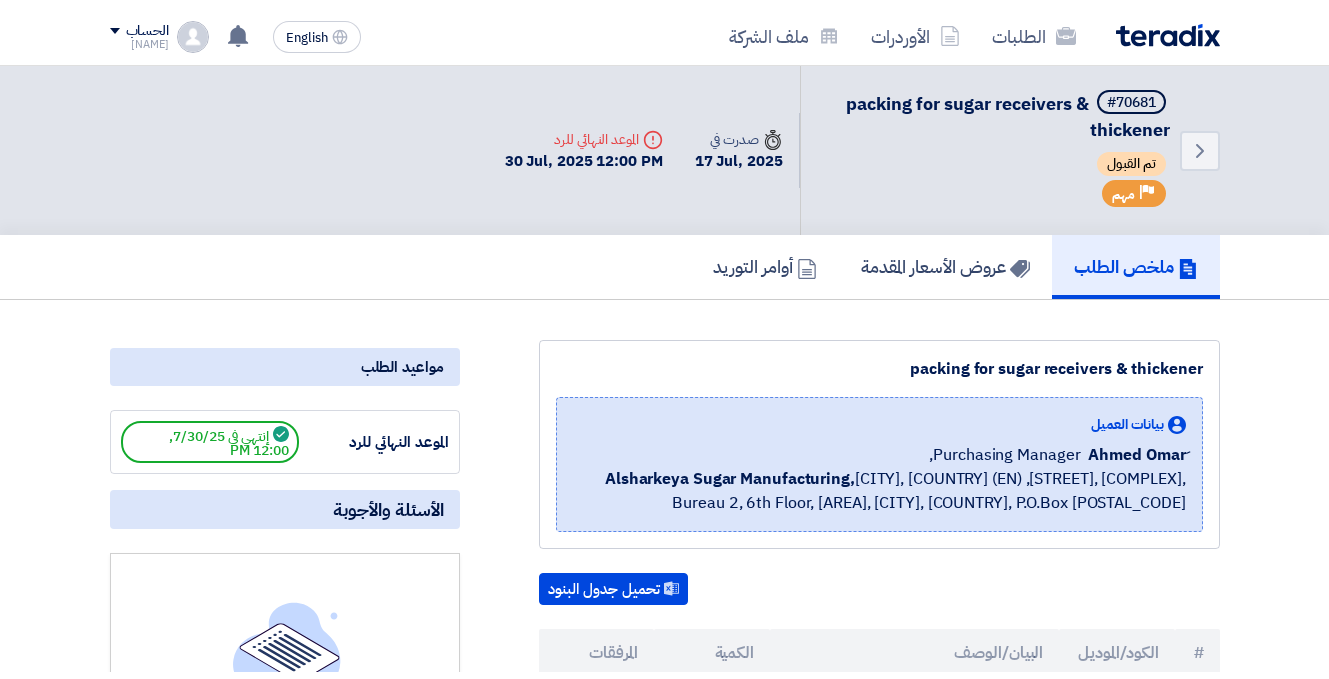 scroll, scrollTop: 0, scrollLeft: 0, axis: both 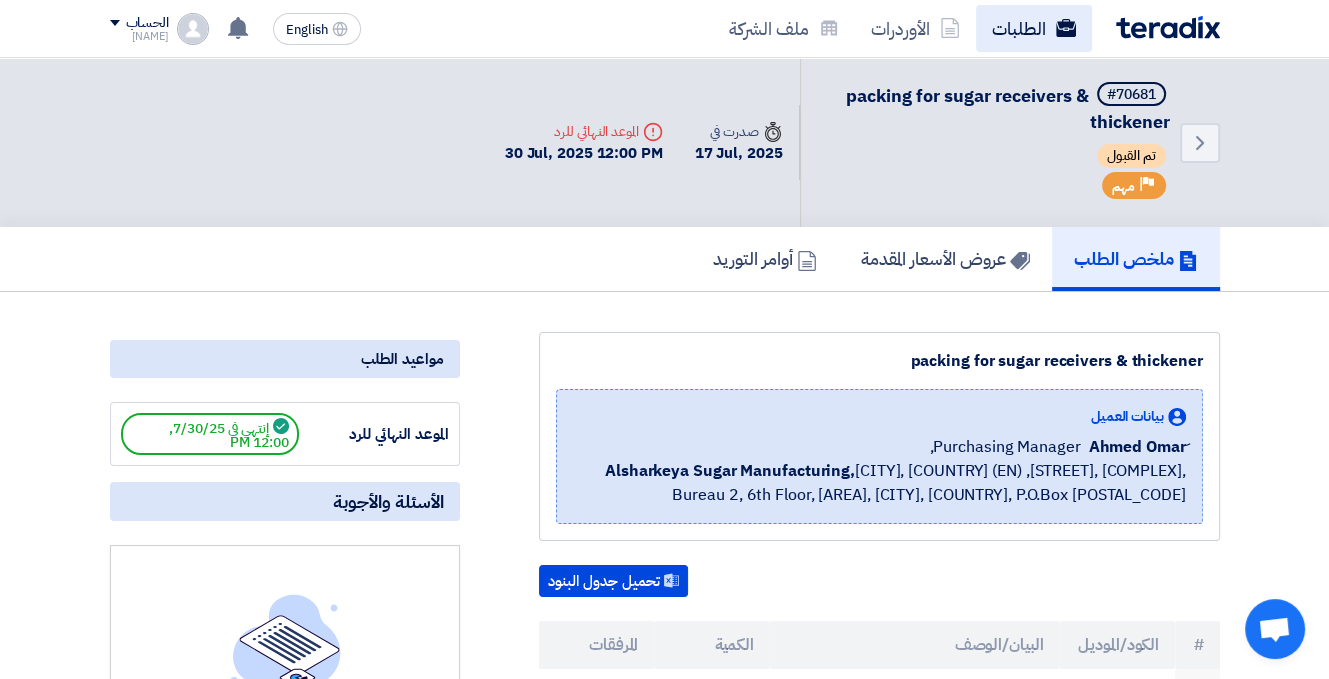 click on "الطلبات" 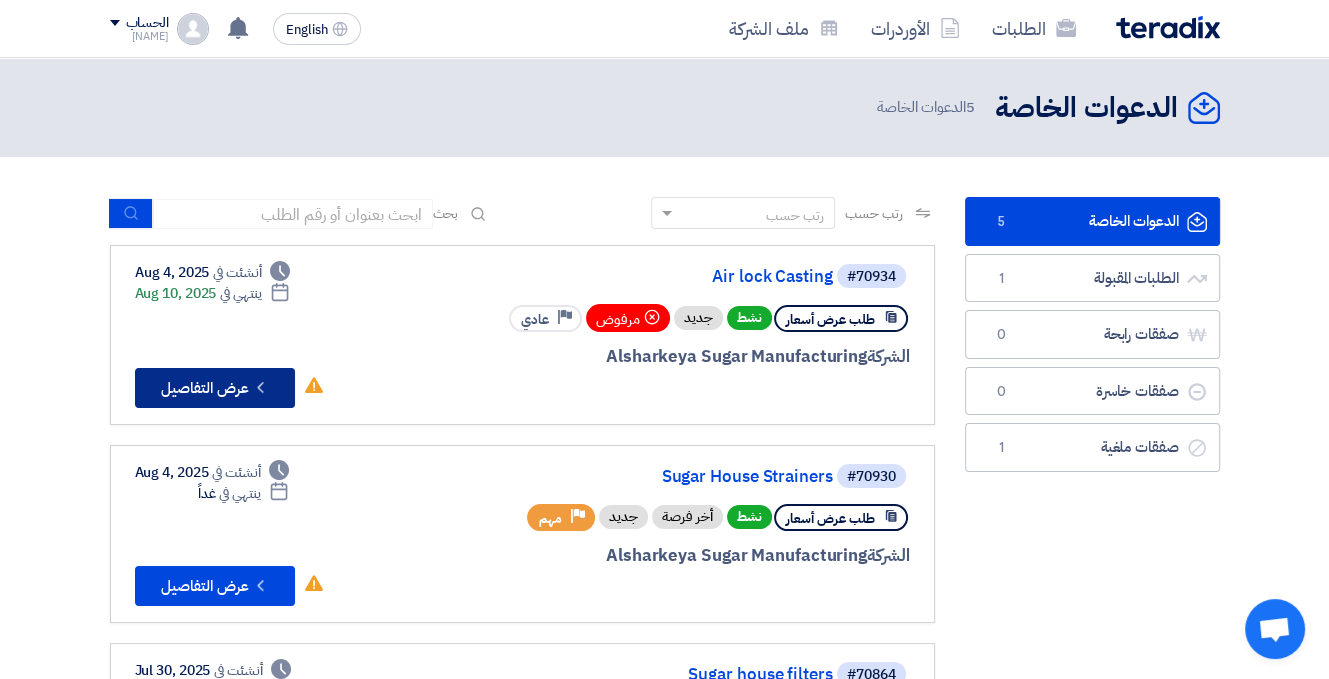 click on "Check details
عرض التفاصيل" 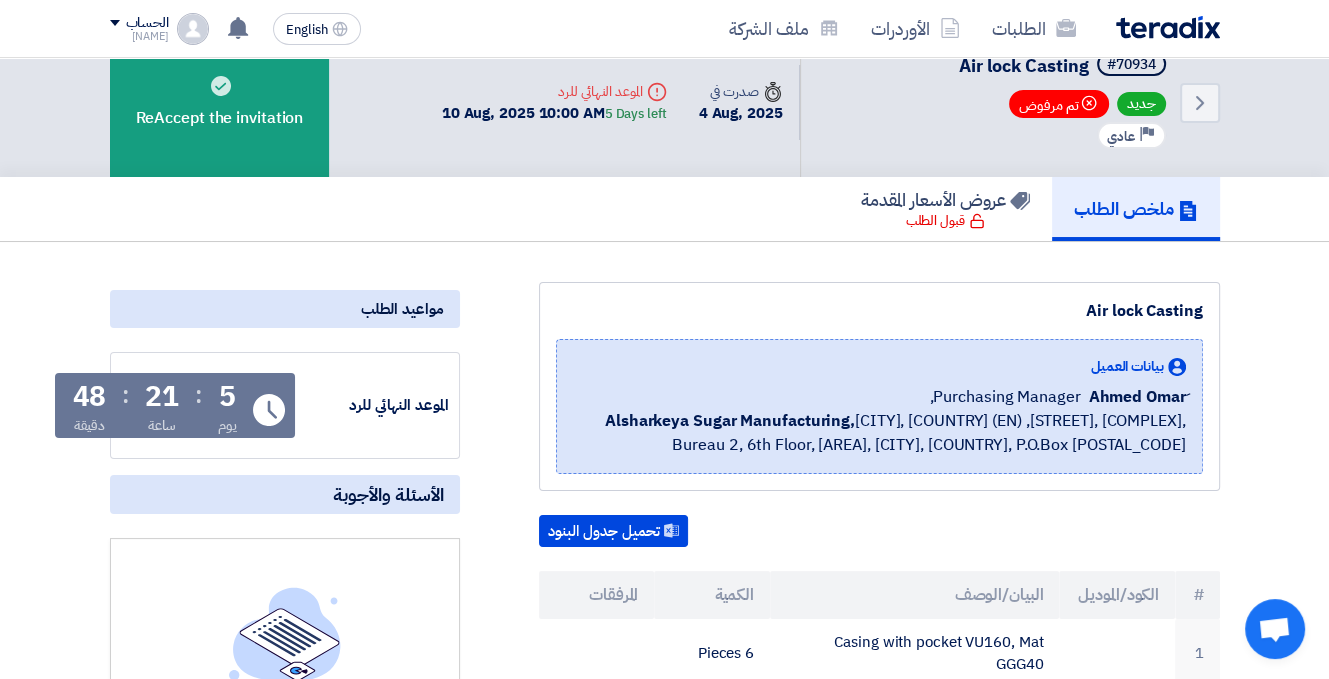 scroll, scrollTop: 0, scrollLeft: 0, axis: both 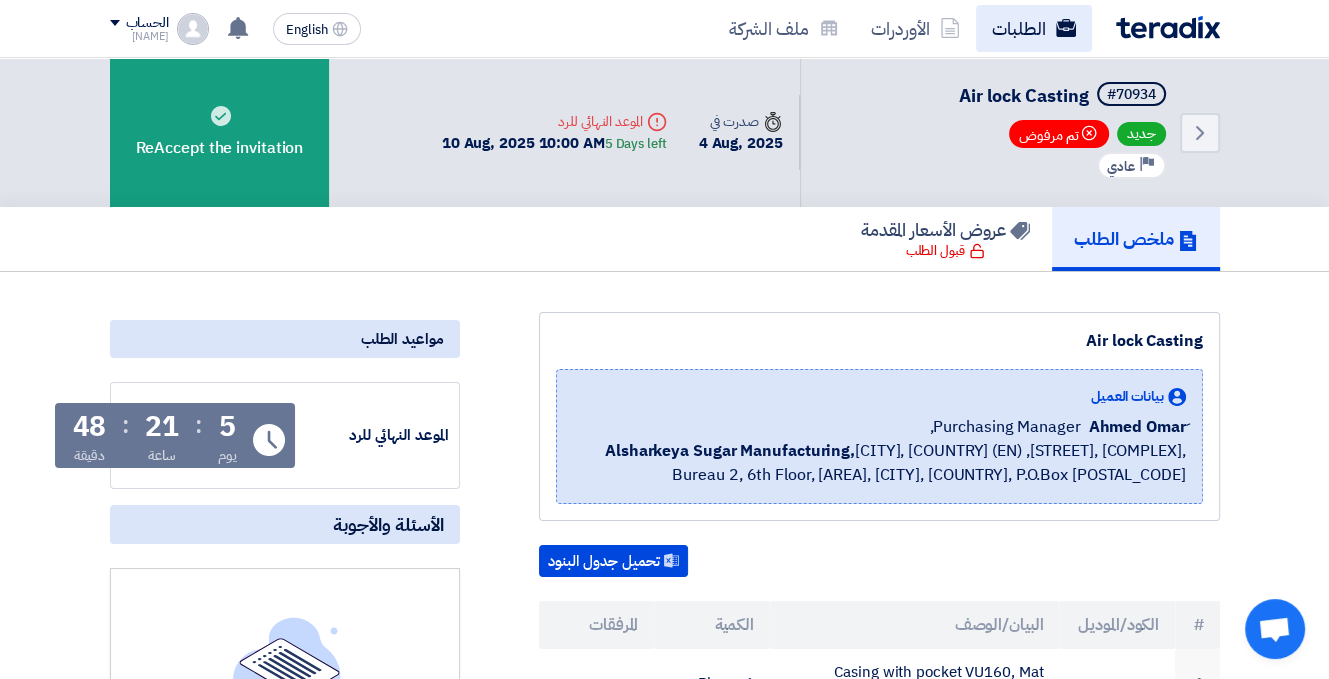 click on "الطلبات" 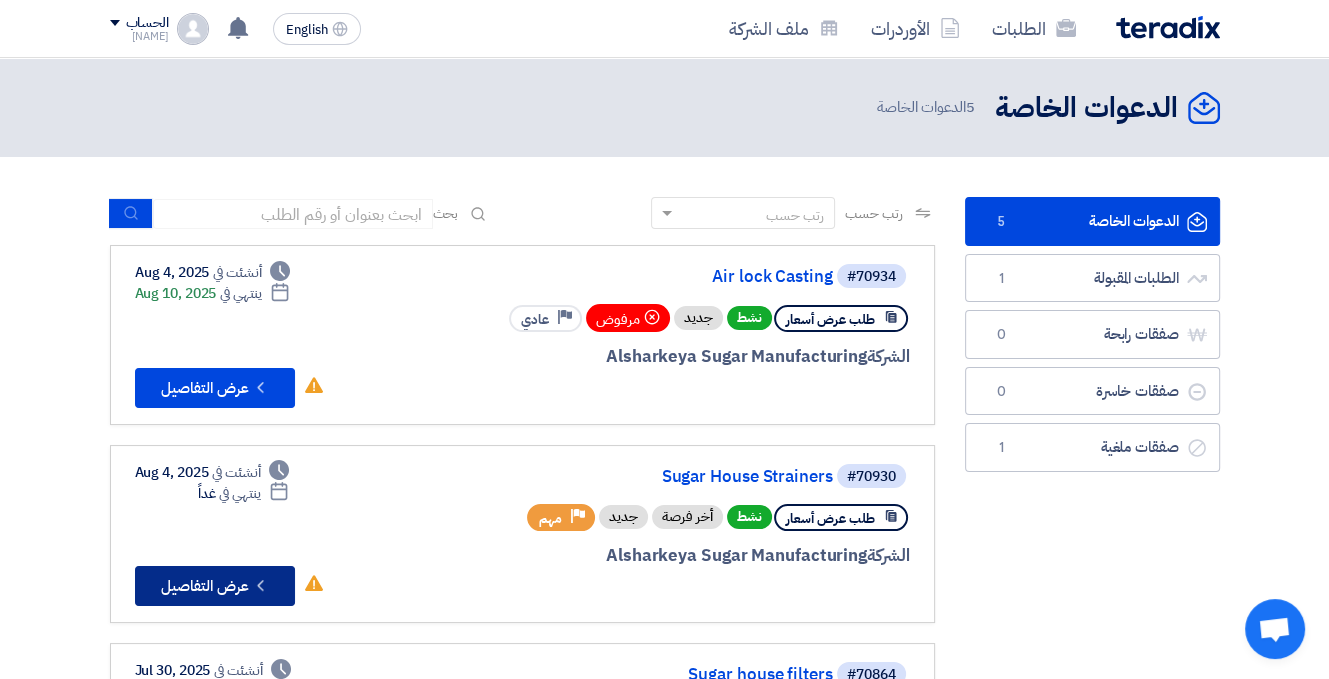click on "Check details
عرض التفاصيل" 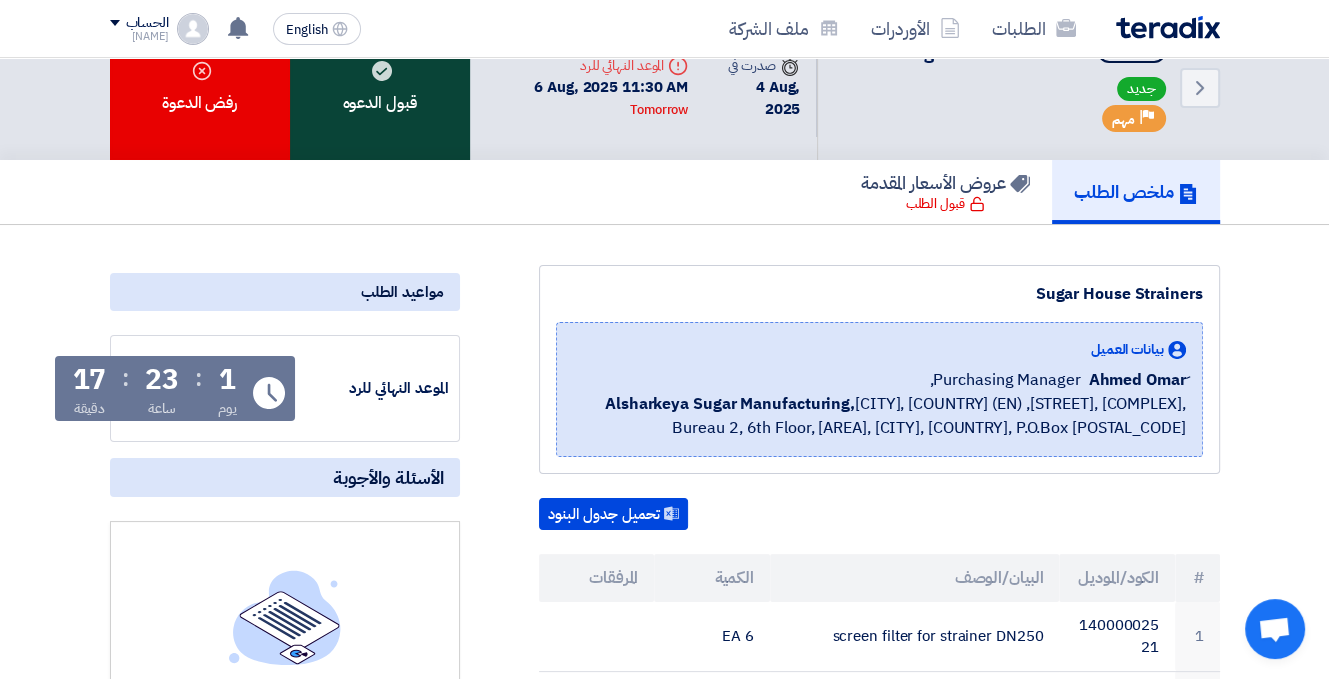 scroll, scrollTop: 0, scrollLeft: 0, axis: both 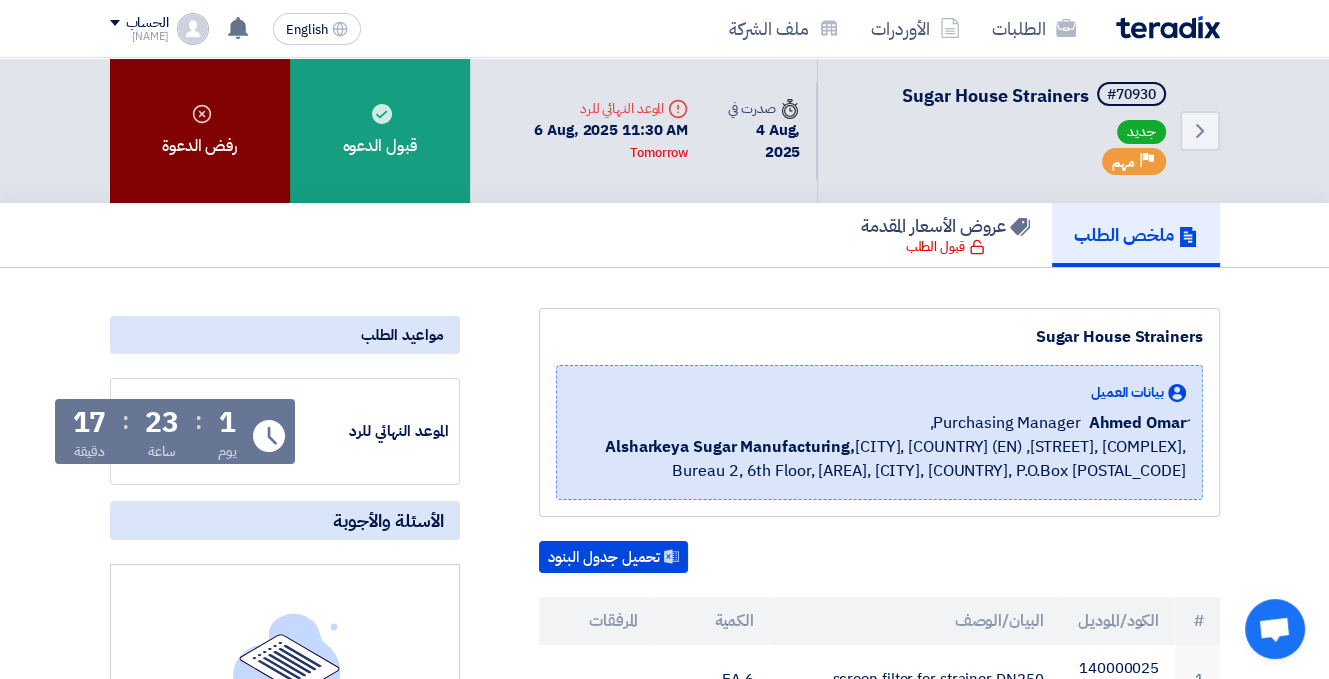 click on "رفض الدعوة" 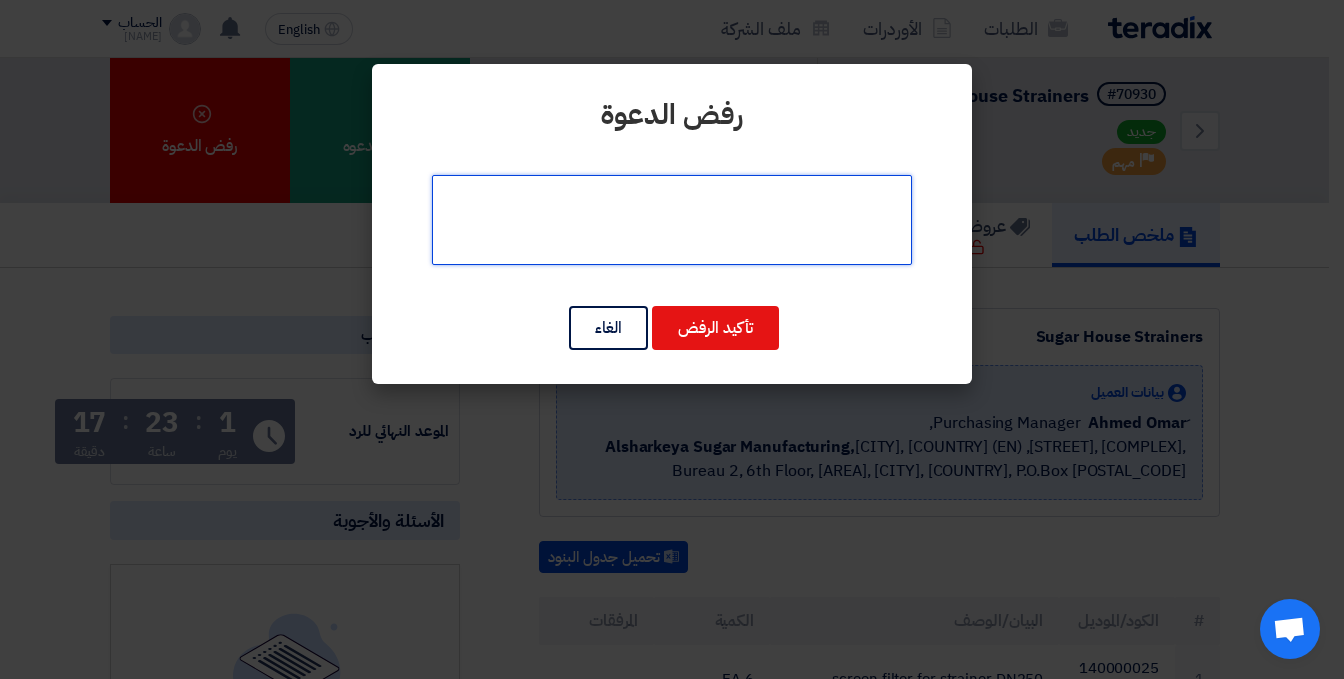 paste on "نعتذر عن تقديم عرض
سعر مناسب حيث اننا لا نتعامل فى هذة البنود في الوقت الحالى." 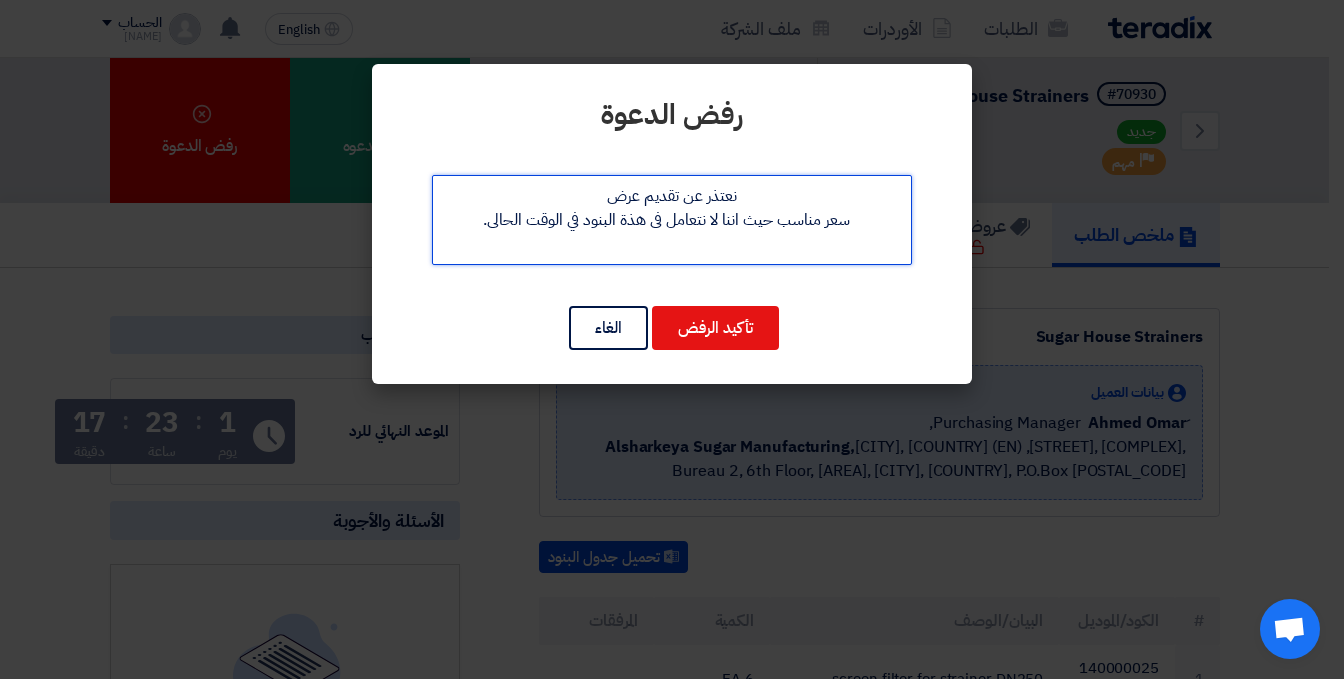 drag, startPoint x: 468, startPoint y: 222, endPoint x: 580, endPoint y: 231, distance: 112.36102 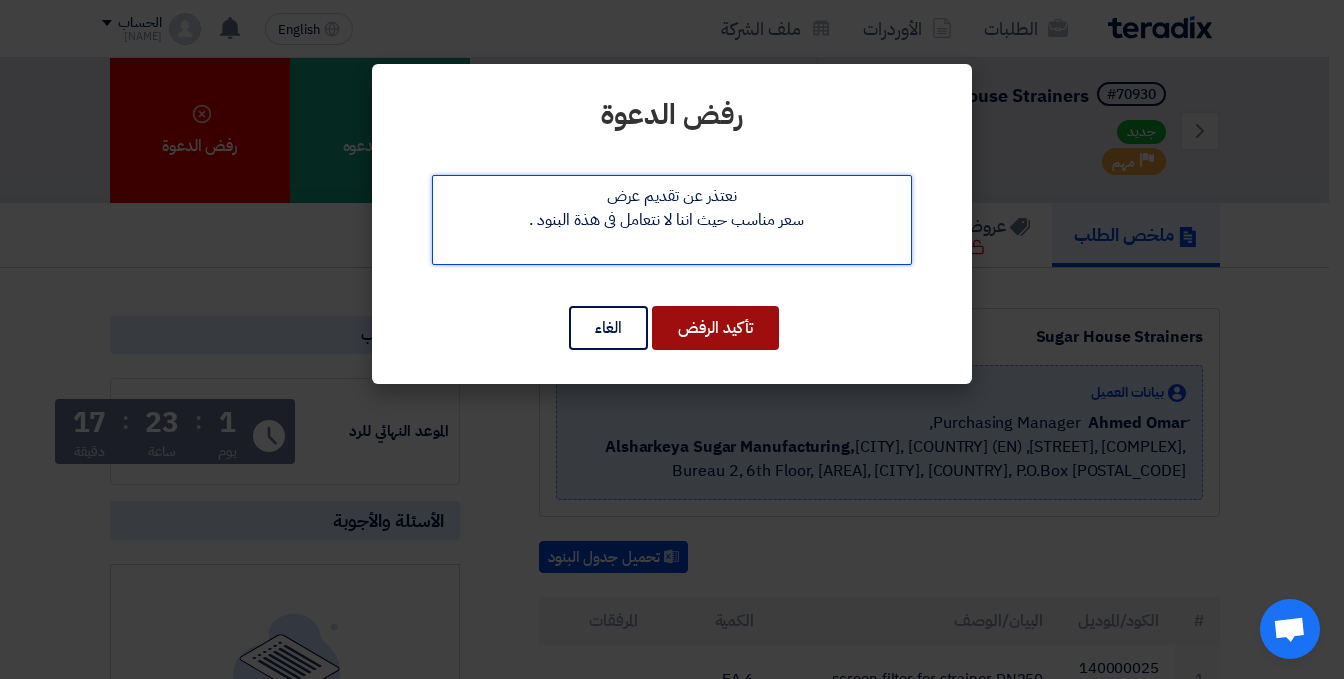 type on "نعتذر عن تقديم عرض
سعر مناسب حيث اننا لا نتعامل فى هذة البنود ." 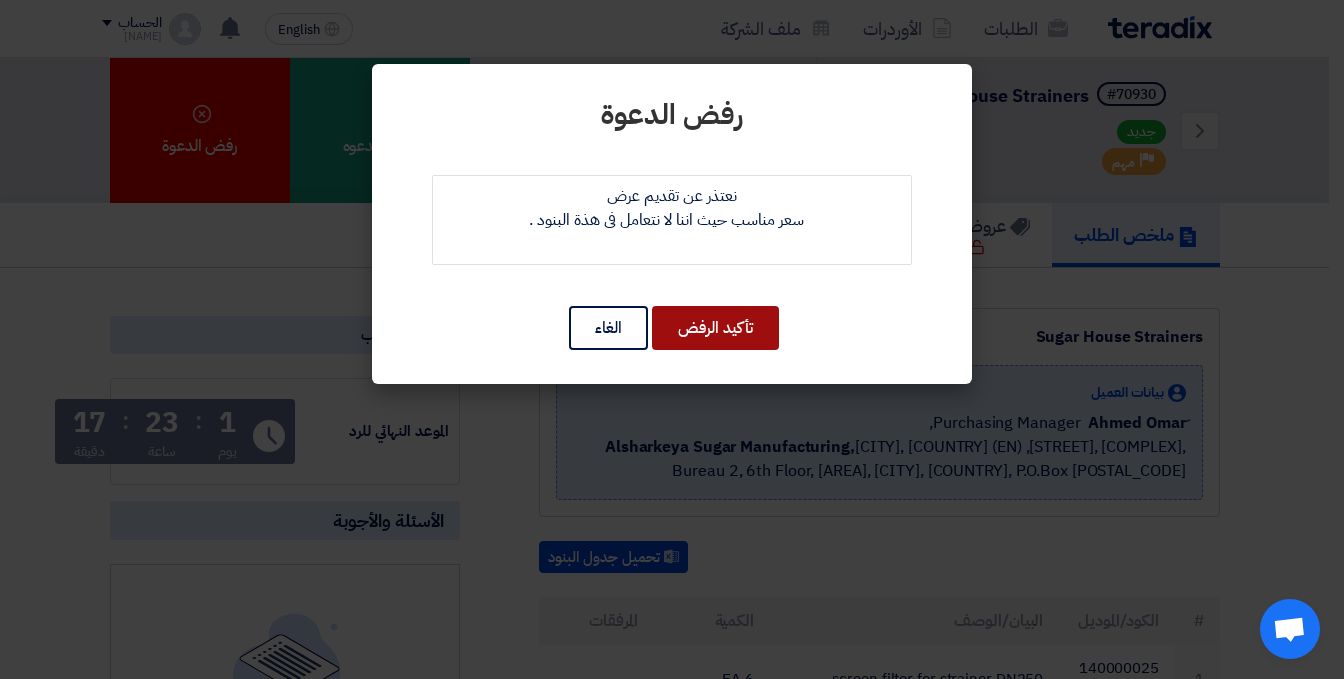 click on "تأكيد الرفض" 